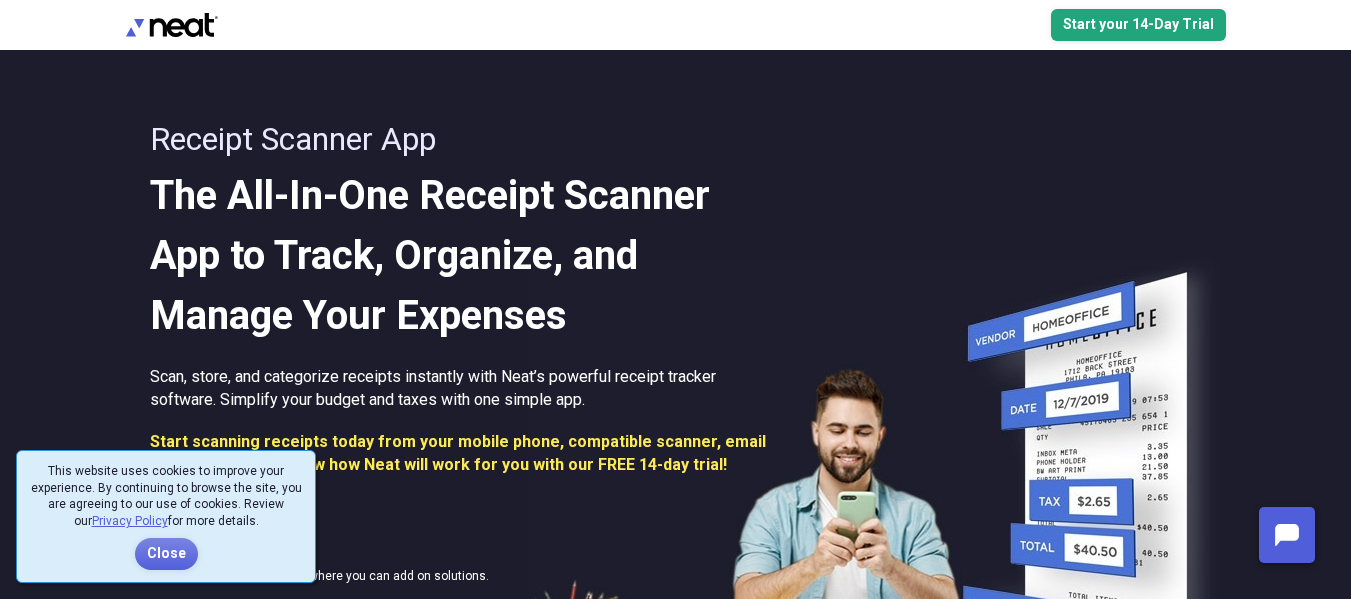 scroll, scrollTop: 0, scrollLeft: 0, axis: both 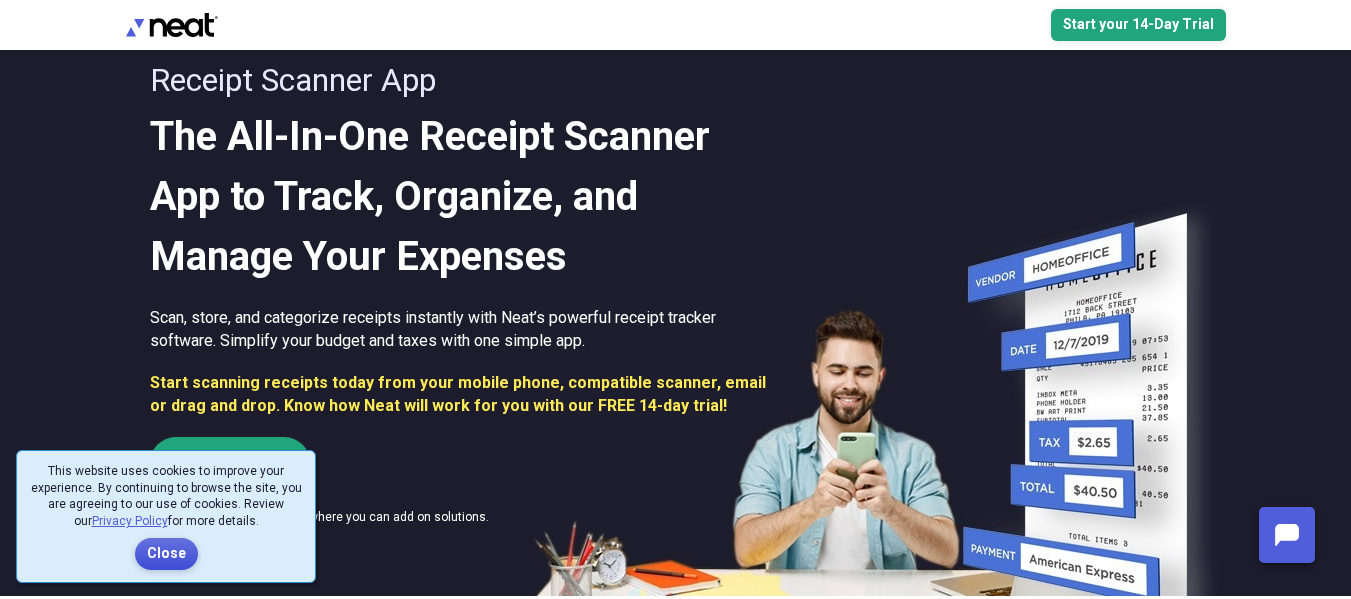 click on "Close" at bounding box center [166, 554] 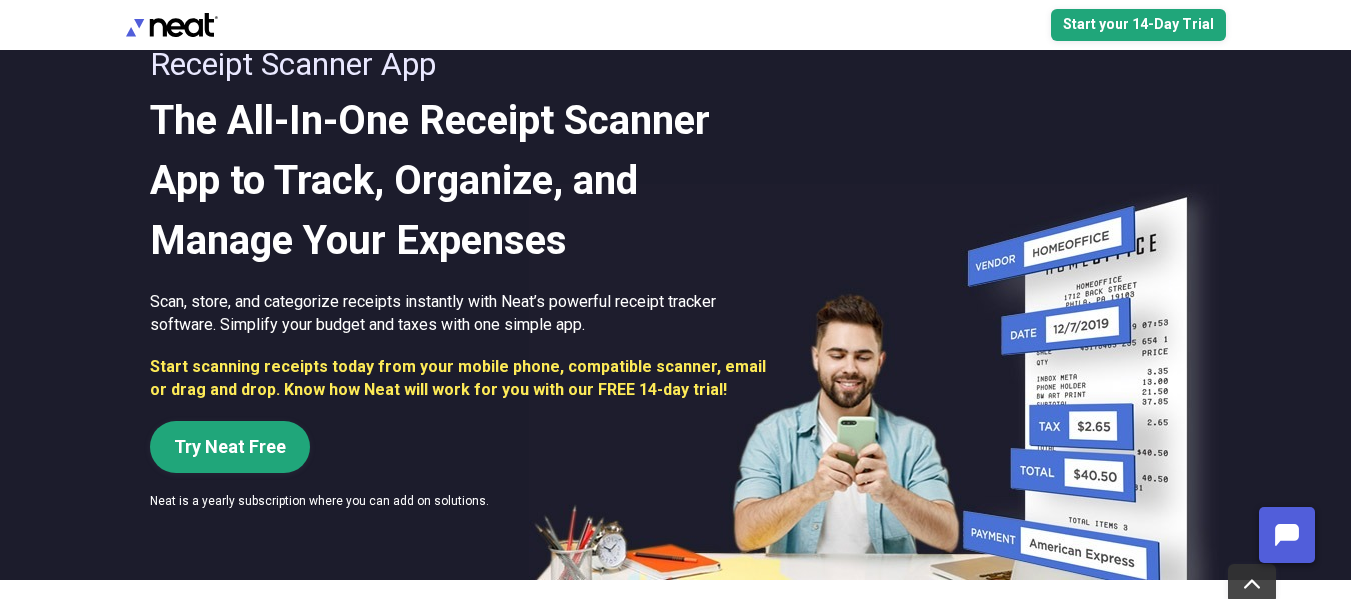 scroll, scrollTop: 0, scrollLeft: 0, axis: both 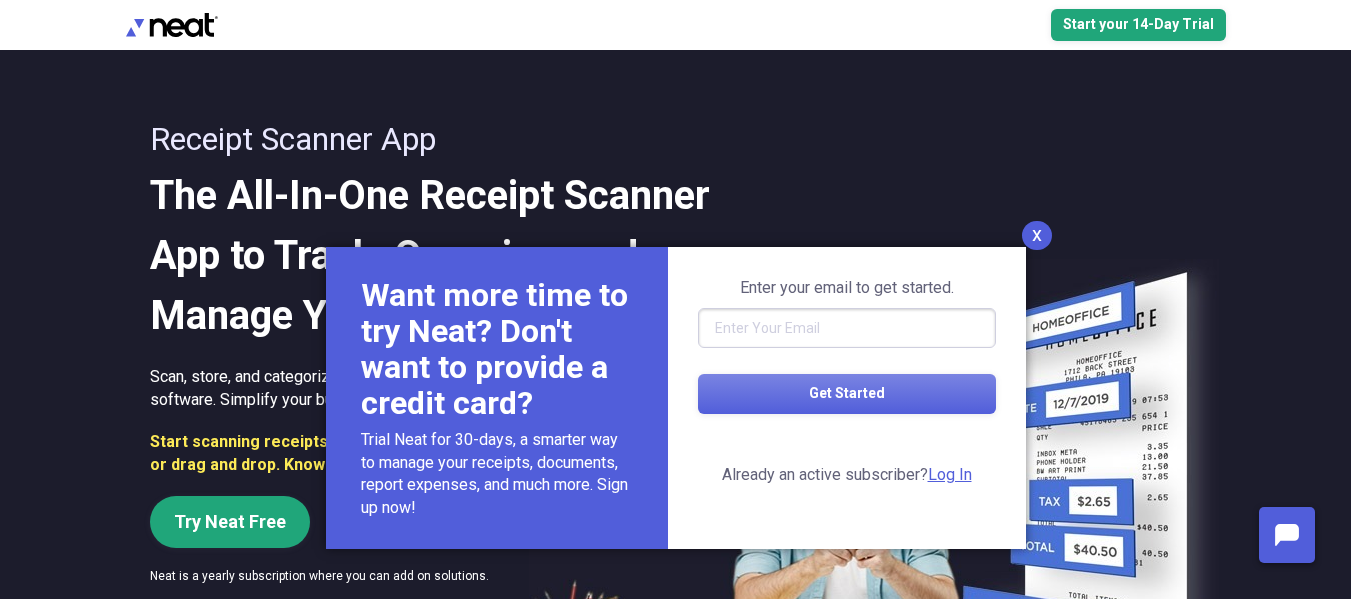 click on "x" at bounding box center [1037, 235] 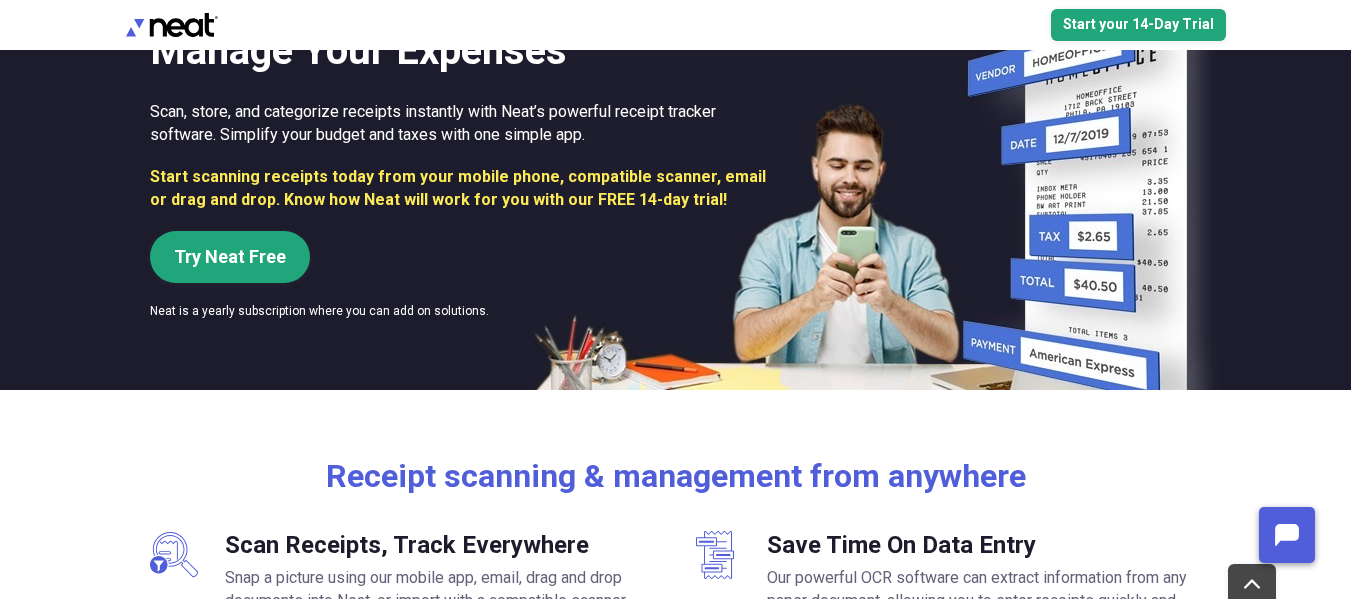 scroll, scrollTop: 260, scrollLeft: 0, axis: vertical 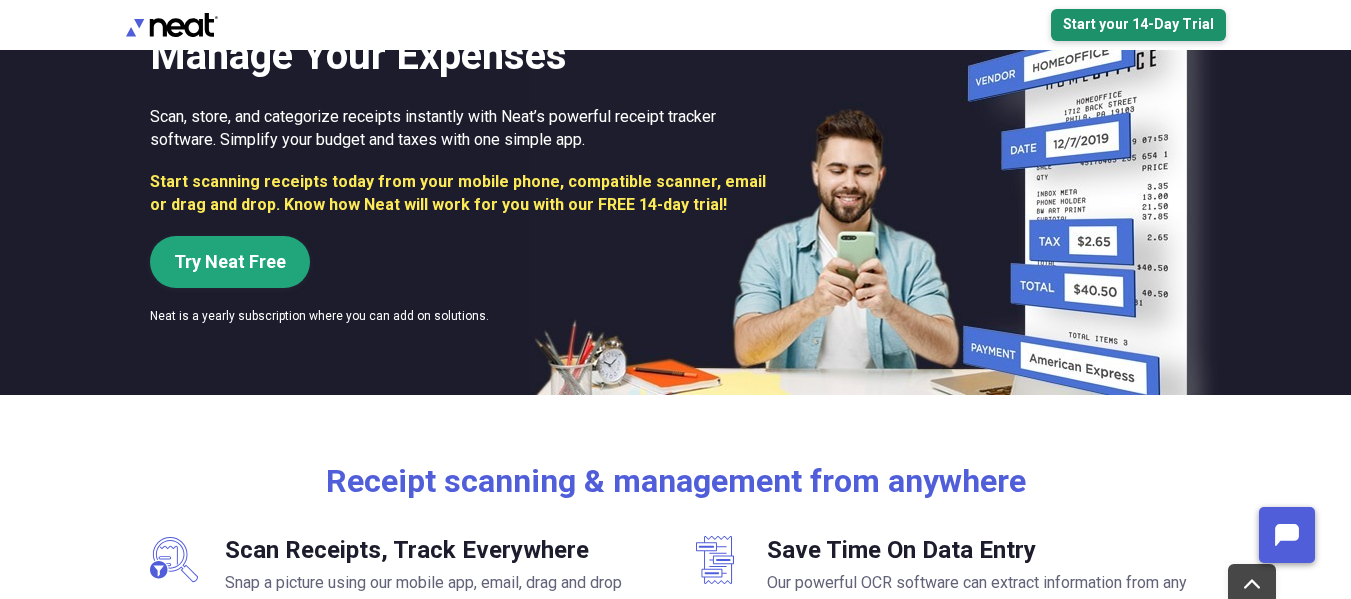 click on "Start your 14-Day Trial" at bounding box center [1138, 25] 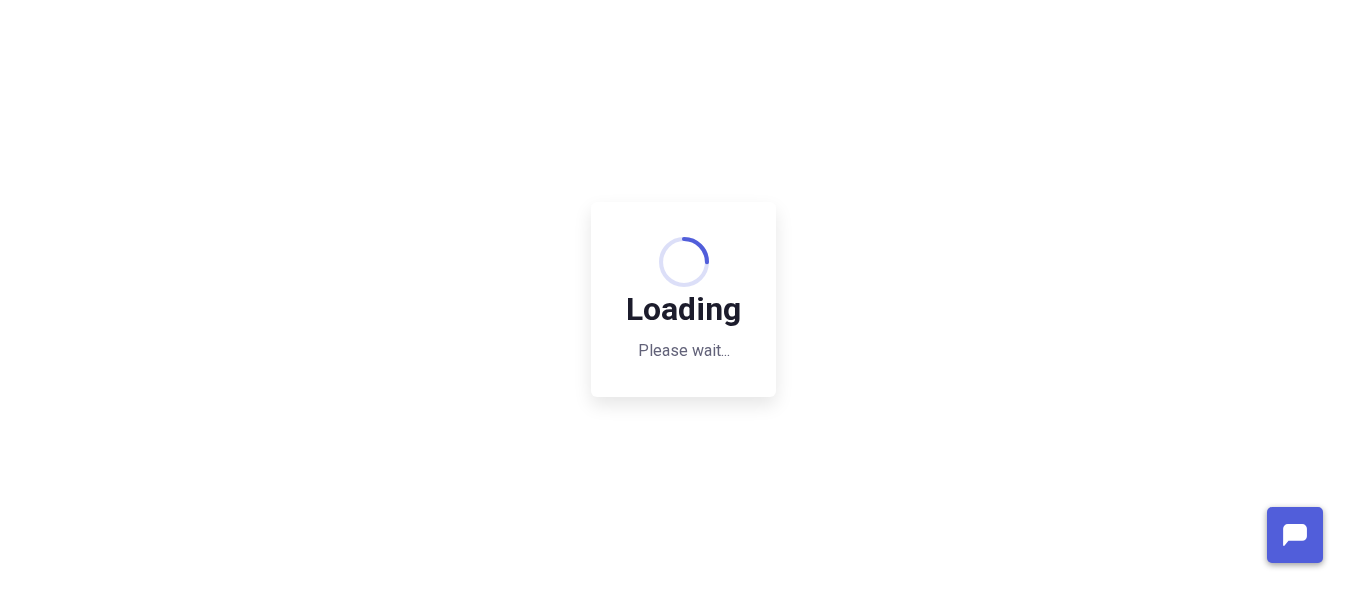 scroll, scrollTop: 0, scrollLeft: 0, axis: both 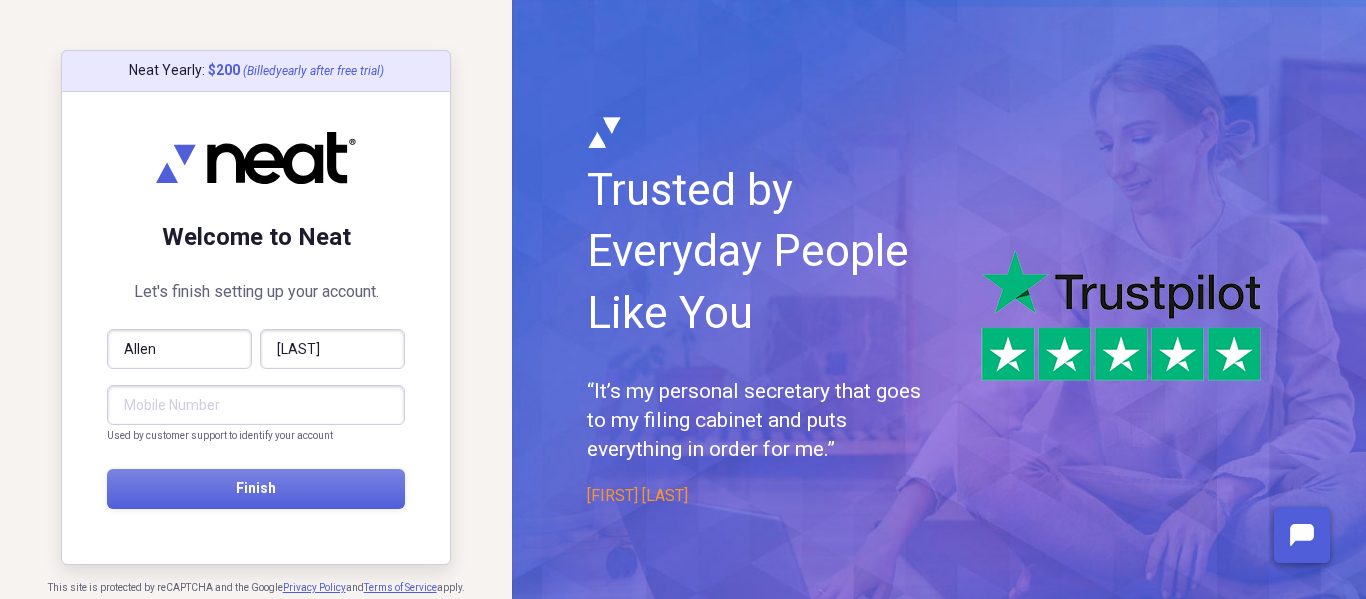 click at bounding box center [256, 405] 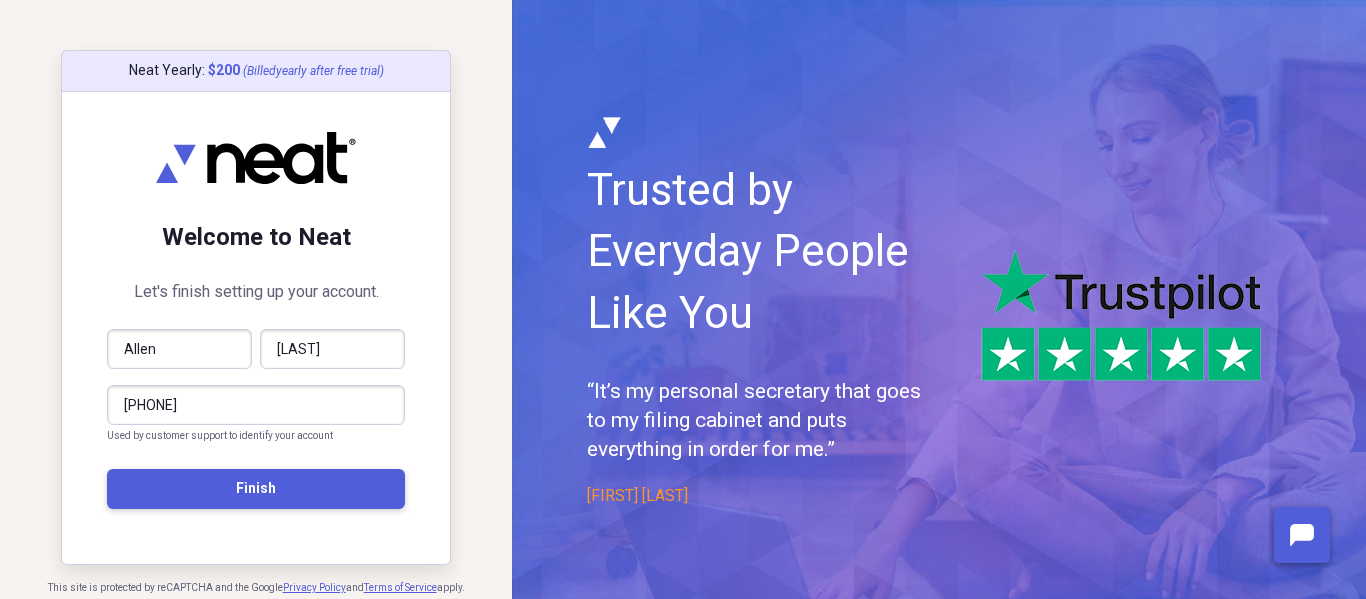 type on "([PHONE])" 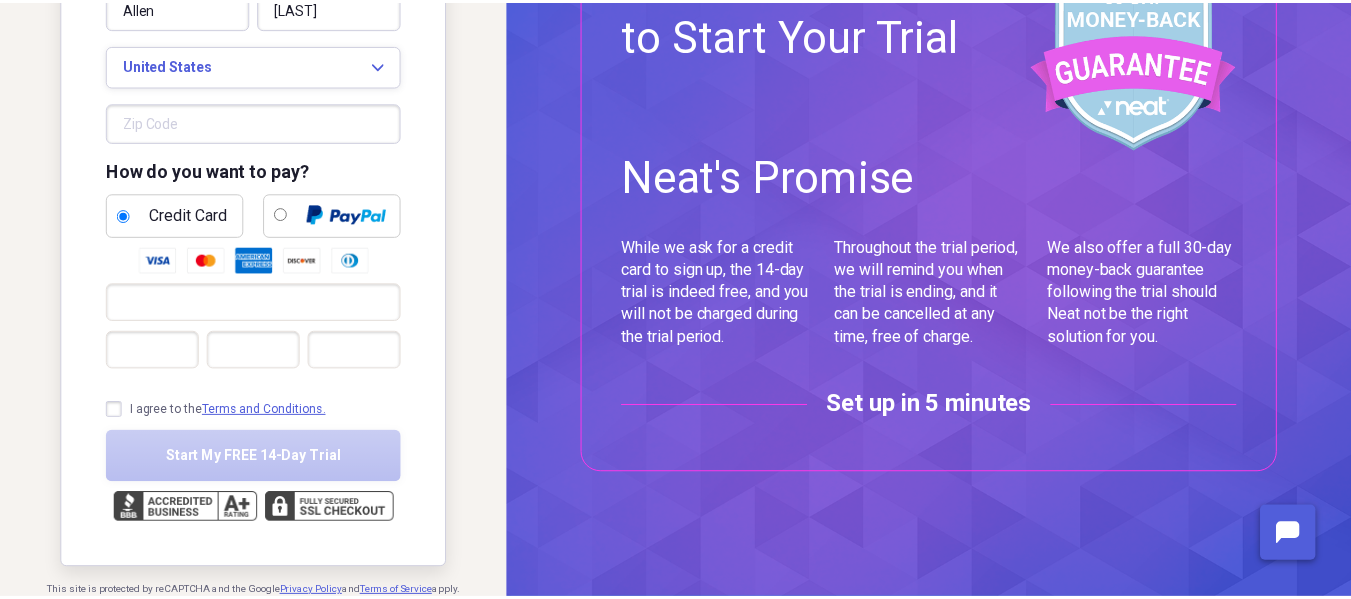 scroll, scrollTop: 0, scrollLeft: 0, axis: both 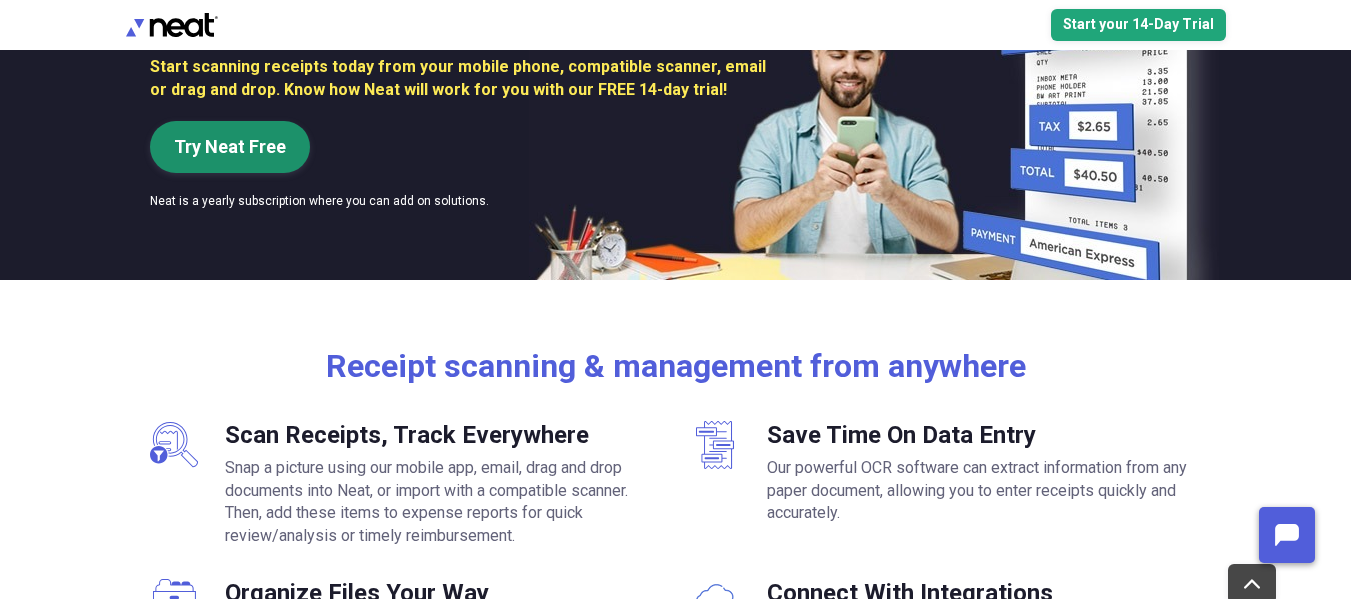 click on "Try Neat Free" at bounding box center (230, 147) 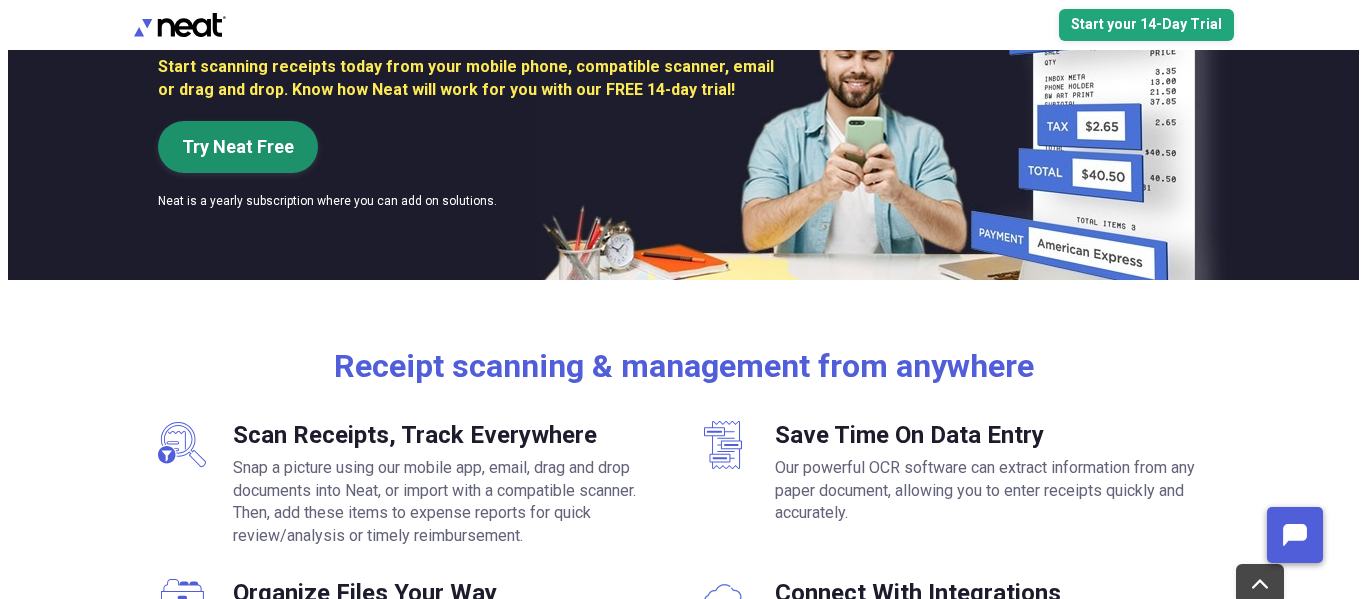 scroll, scrollTop: 0, scrollLeft: 0, axis: both 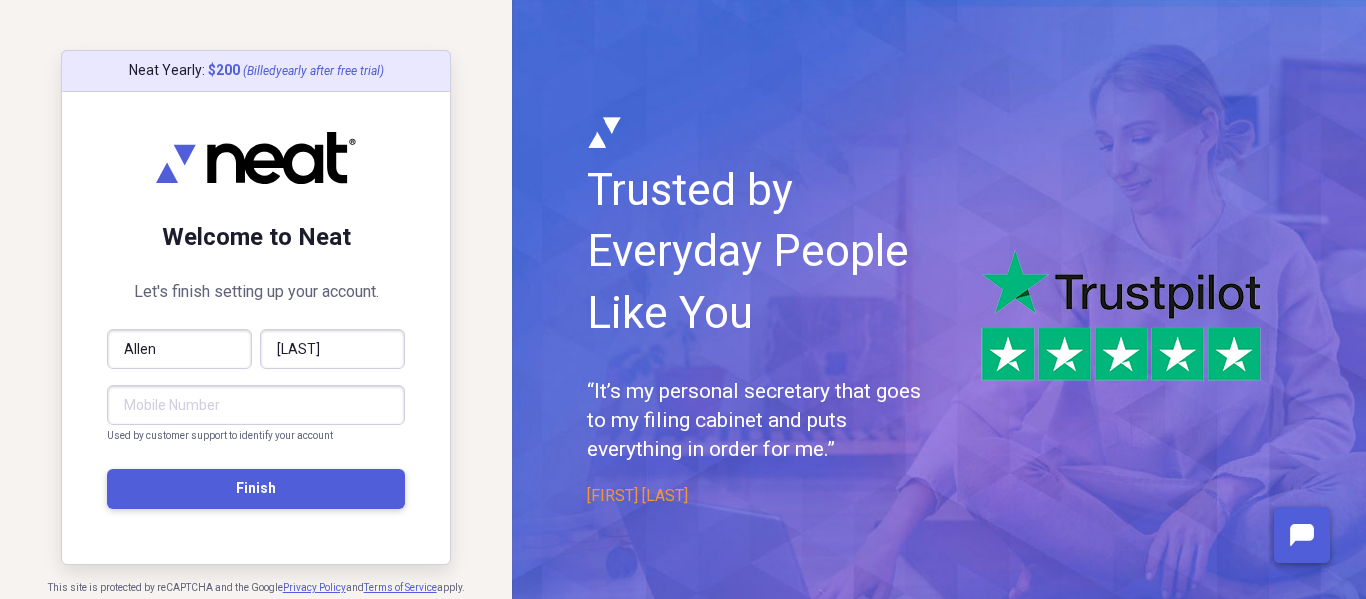 click on "Finish" at bounding box center [256, 489] 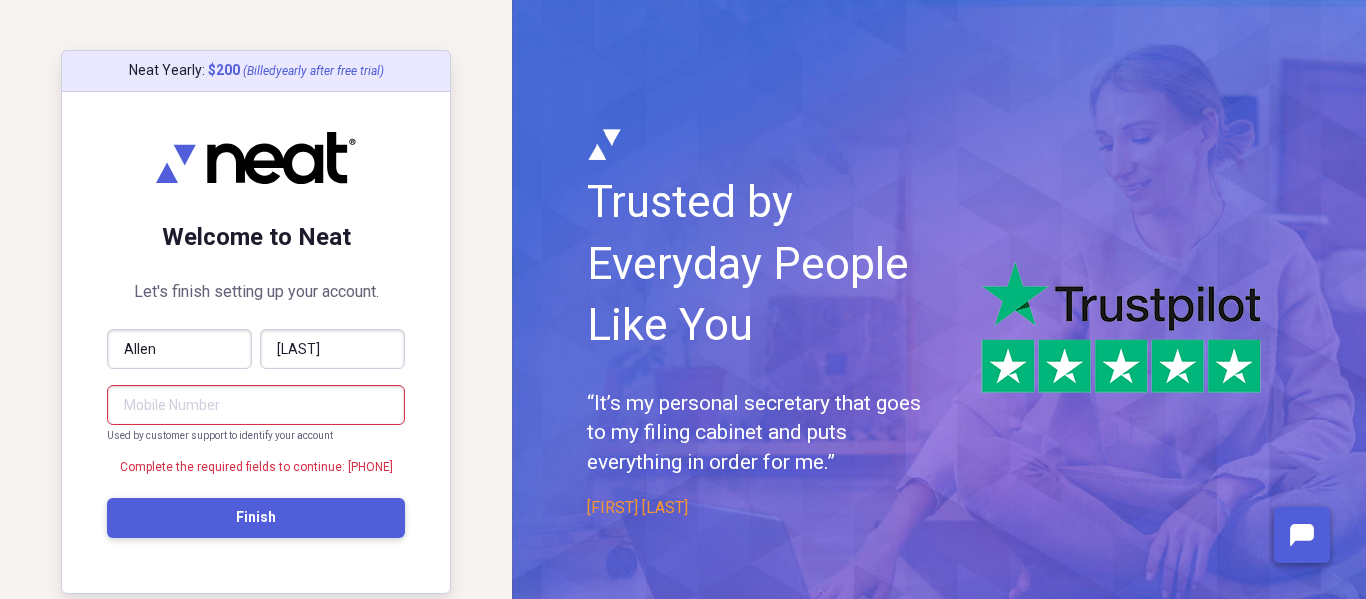 scroll, scrollTop: 58, scrollLeft: 0, axis: vertical 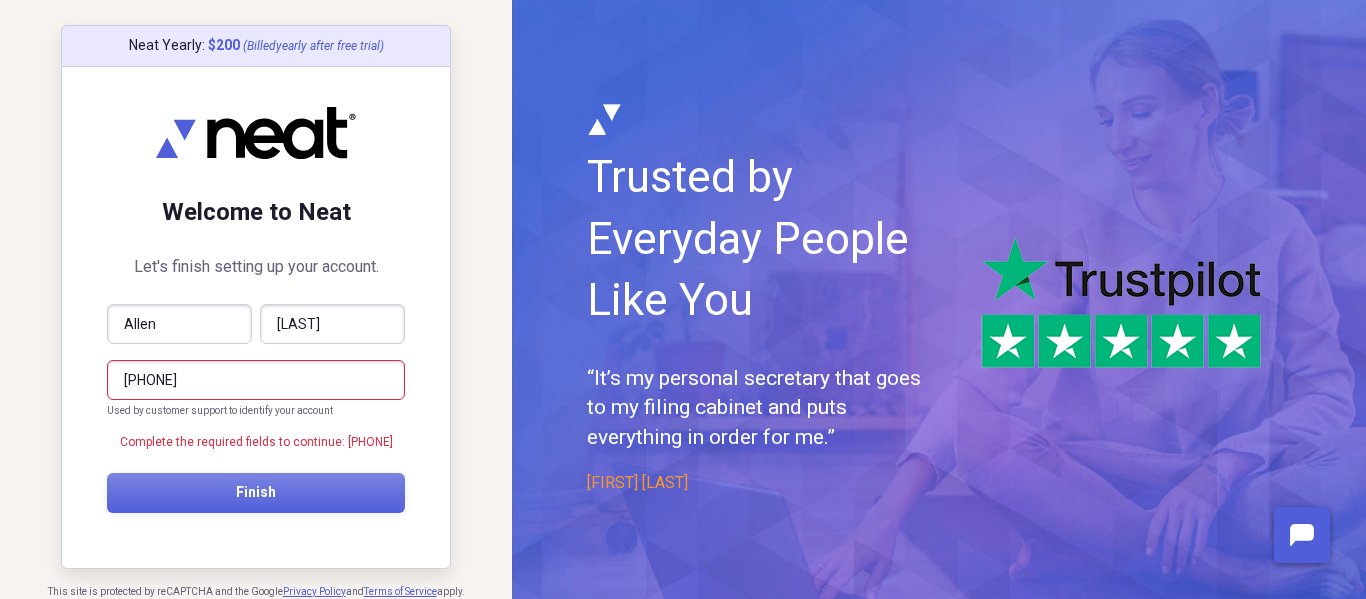 type on "([PHONE])" 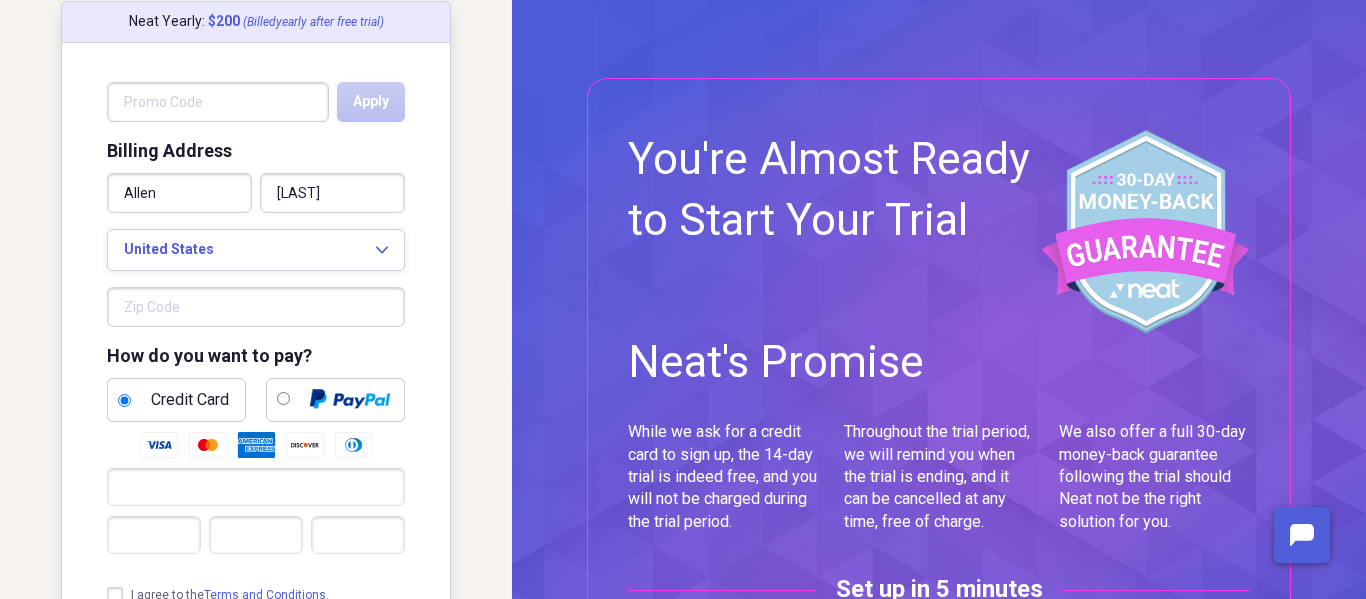 scroll, scrollTop: 0, scrollLeft: 0, axis: both 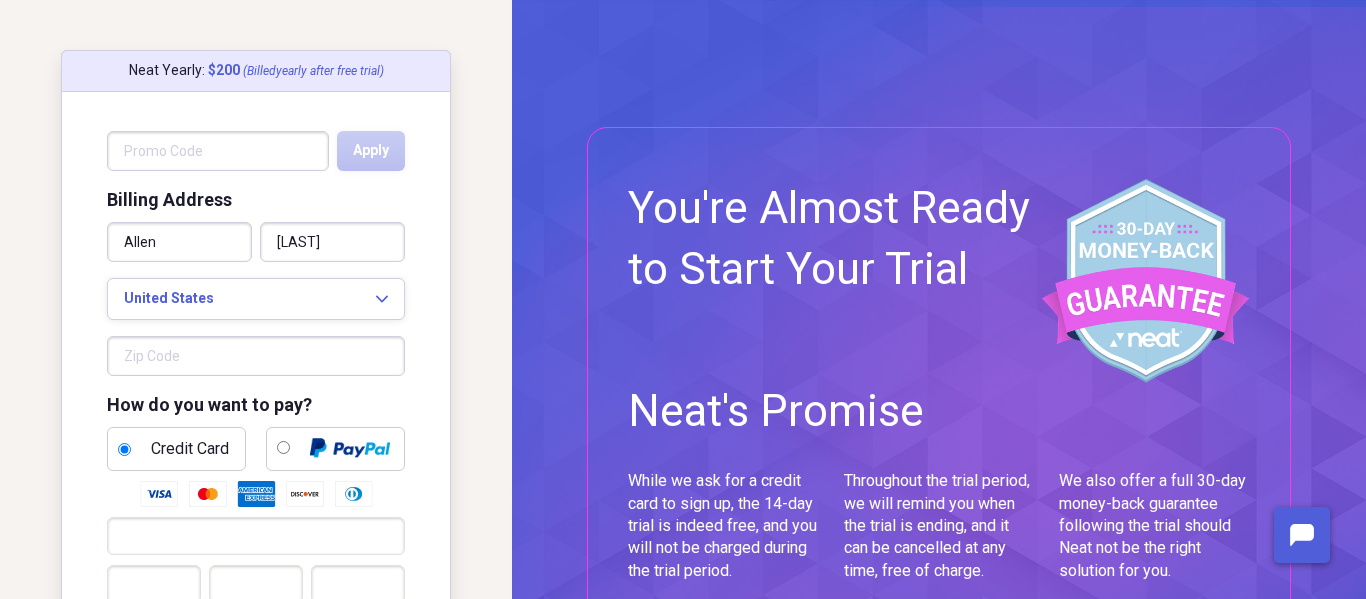 click on "$ 200" at bounding box center (224, 70) 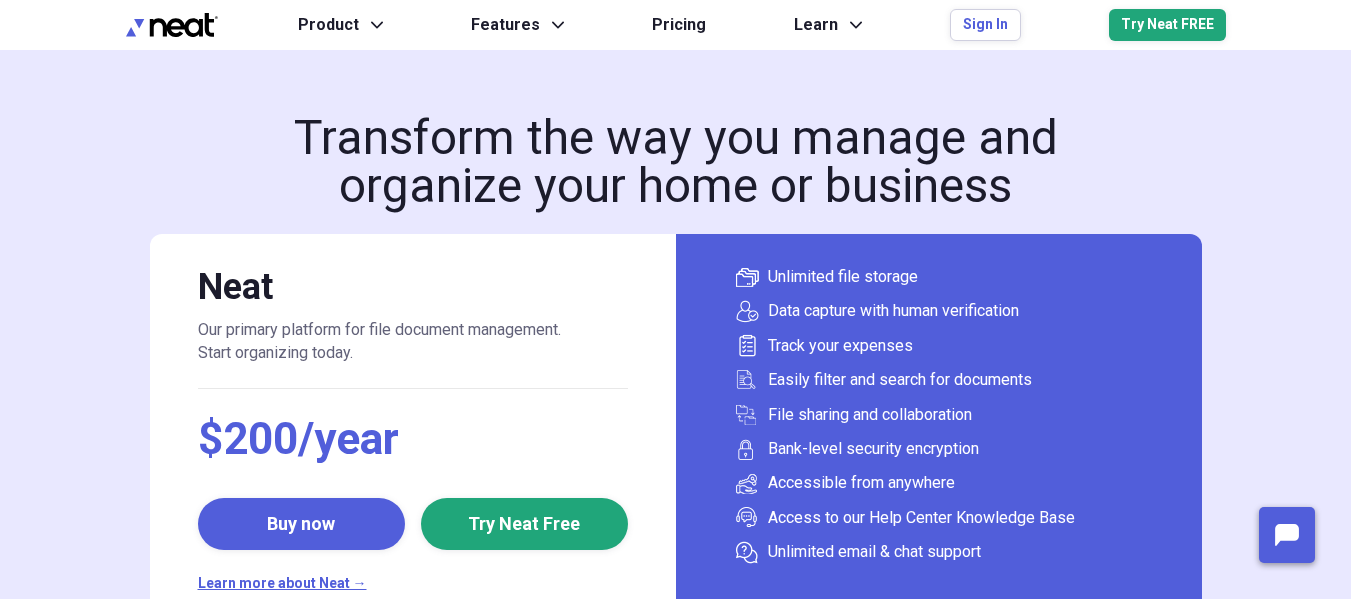 scroll, scrollTop: 0, scrollLeft: 0, axis: both 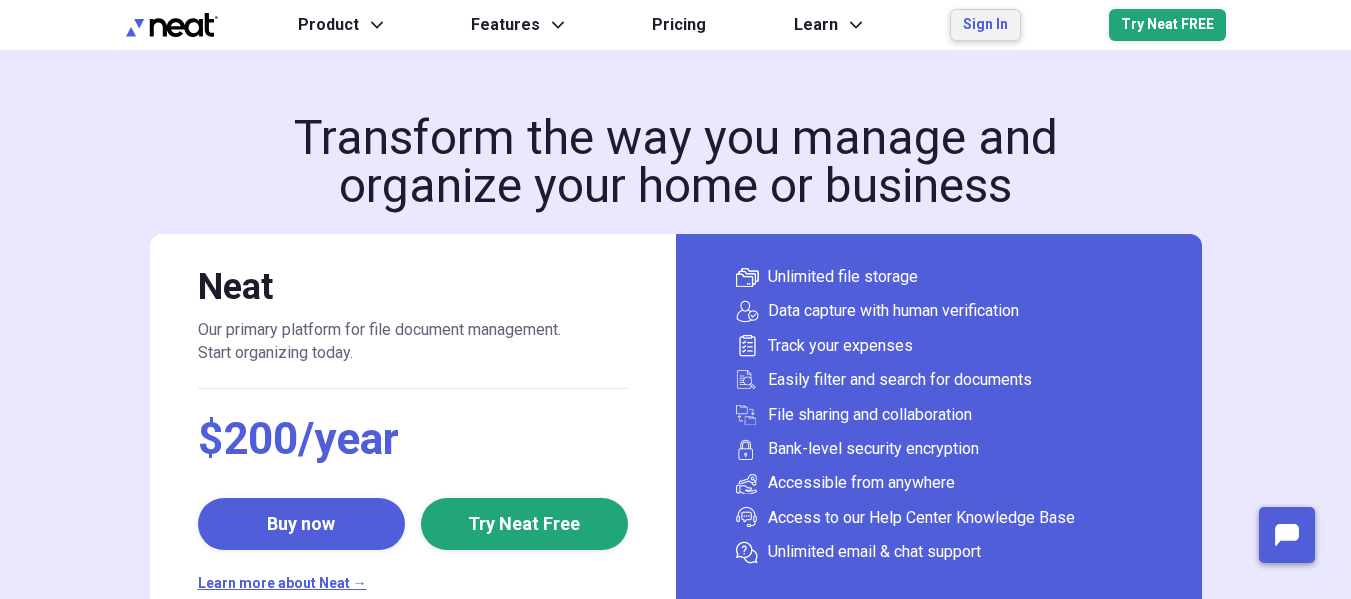 click on "Sign In" at bounding box center (985, 25) 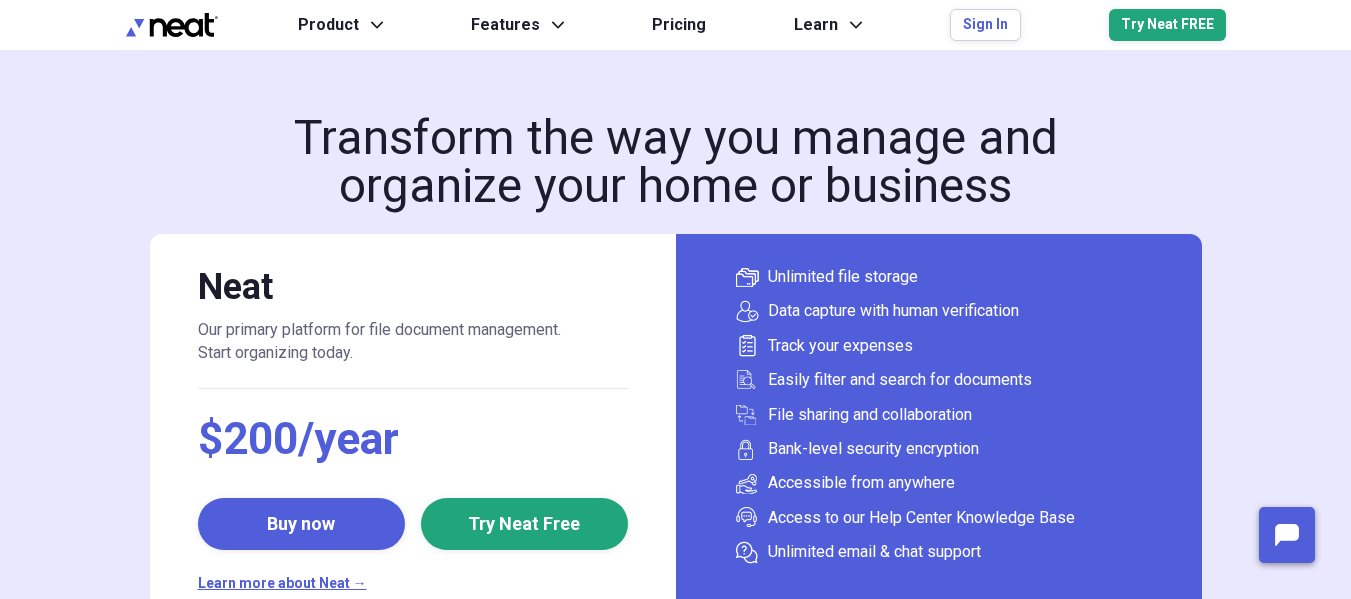 scroll, scrollTop: 0, scrollLeft: 0, axis: both 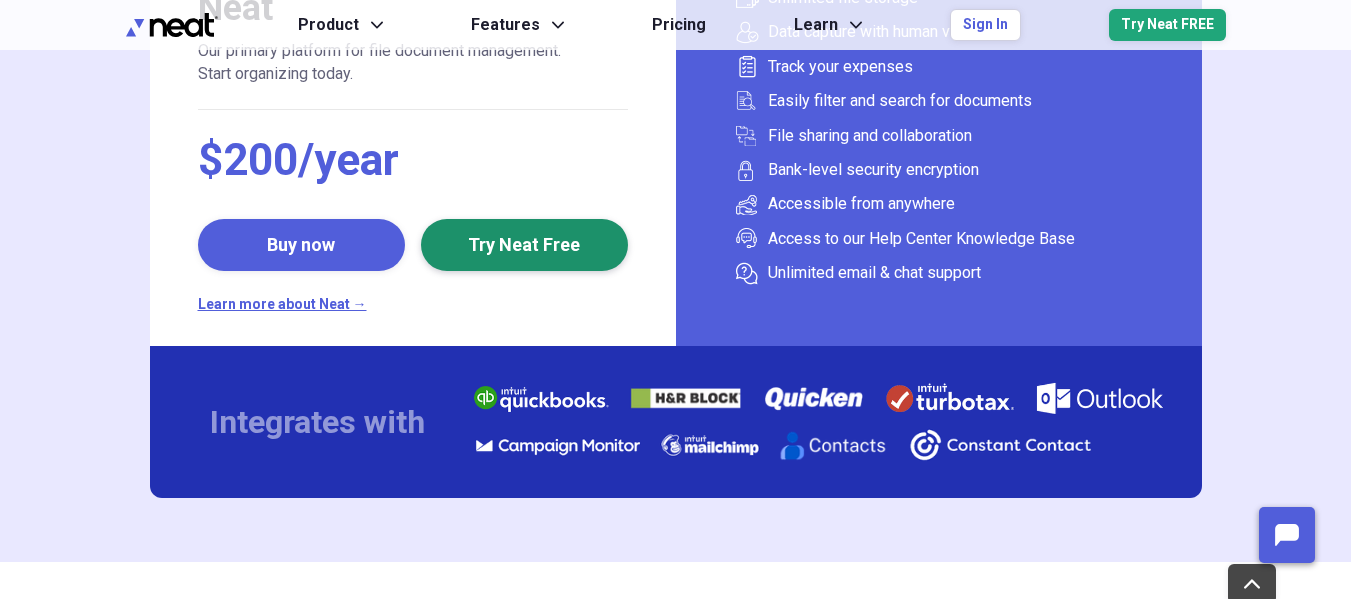 click on "Try Neat Free" at bounding box center [524, 245] 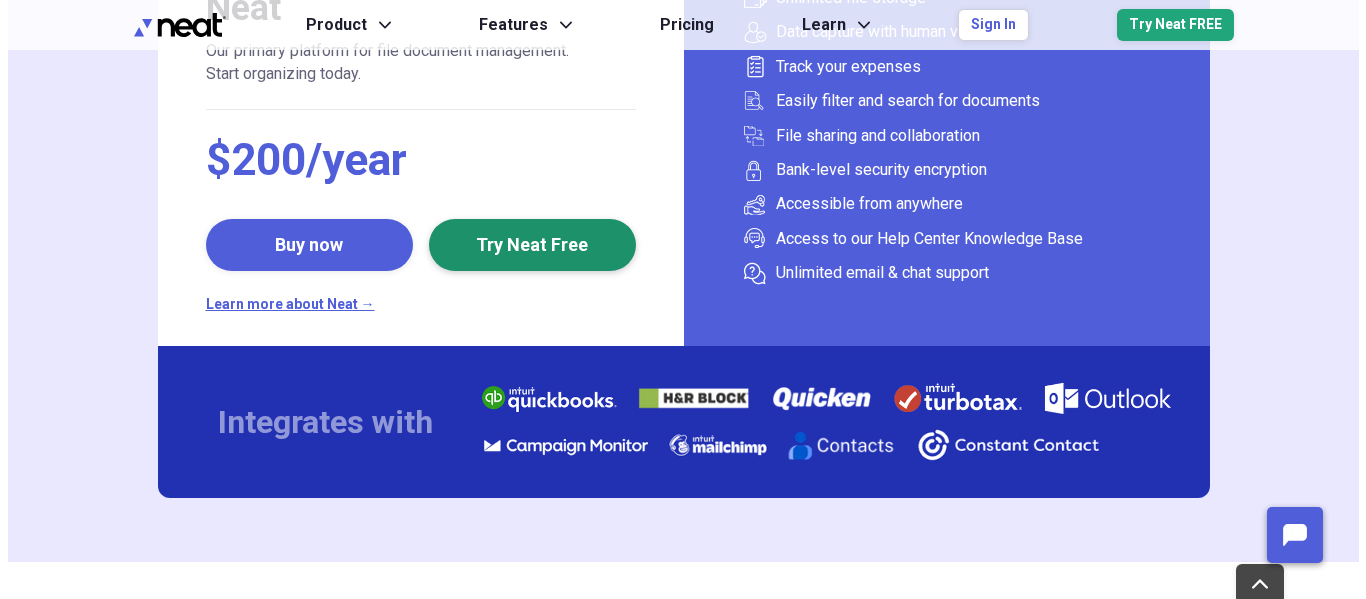 scroll, scrollTop: 0, scrollLeft: 0, axis: both 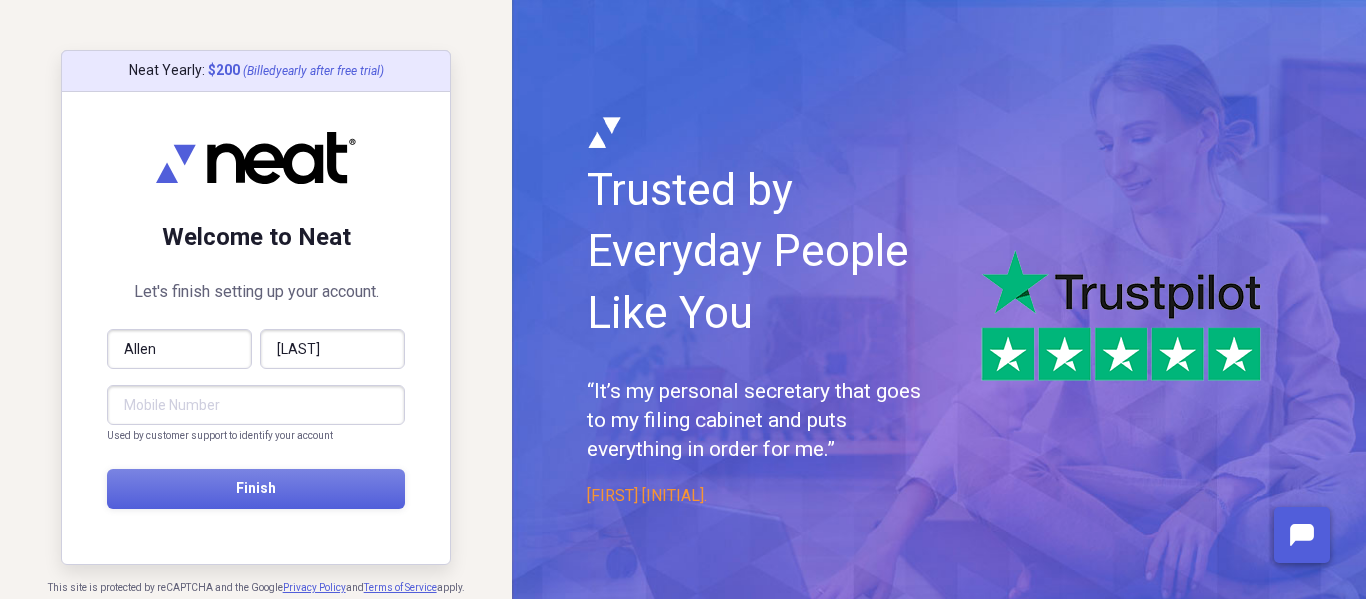 click at bounding box center [256, 405] 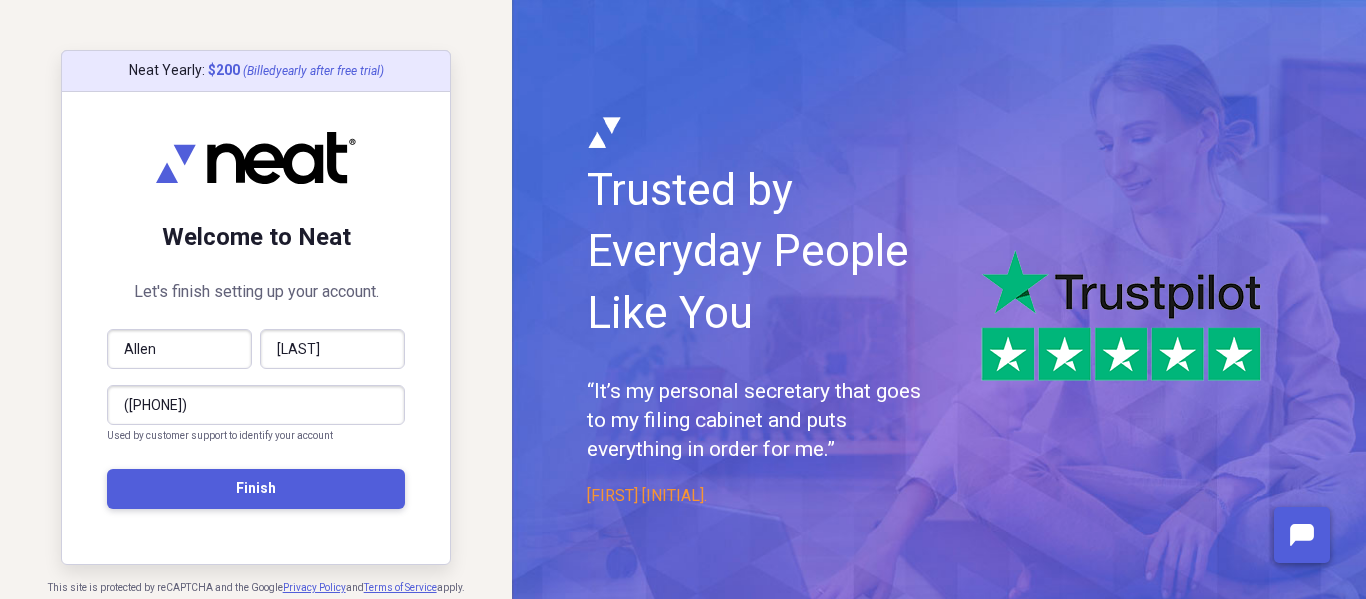 type on "([PHONE])" 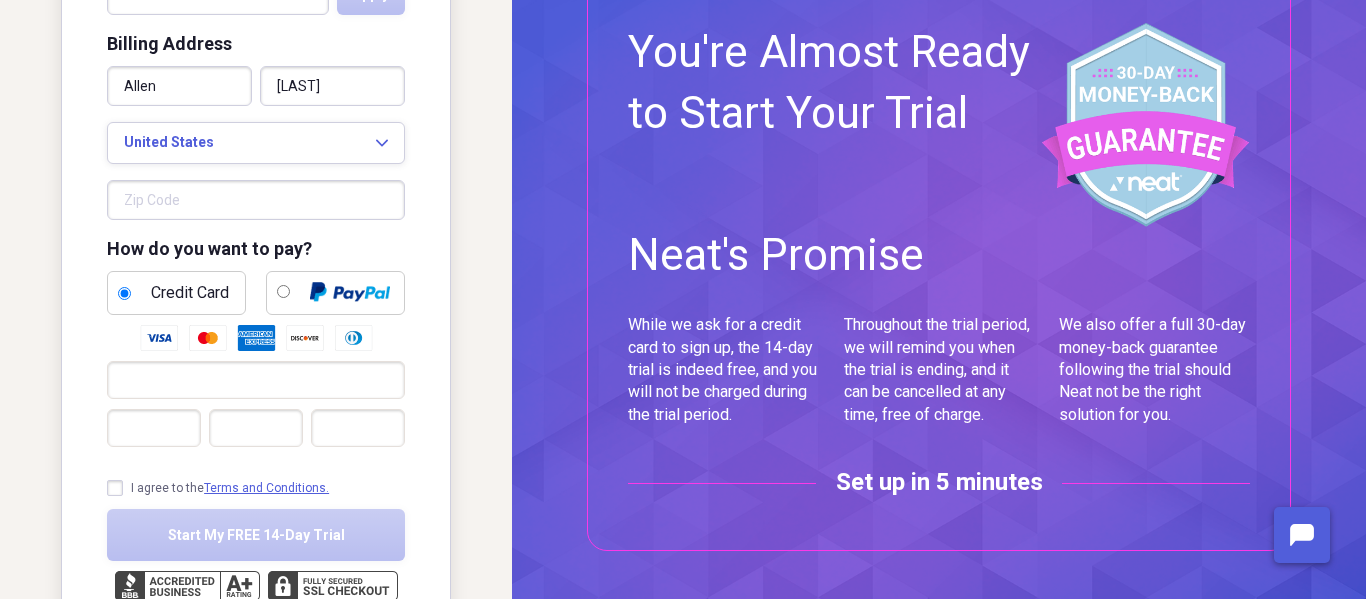 scroll, scrollTop: 159, scrollLeft: 0, axis: vertical 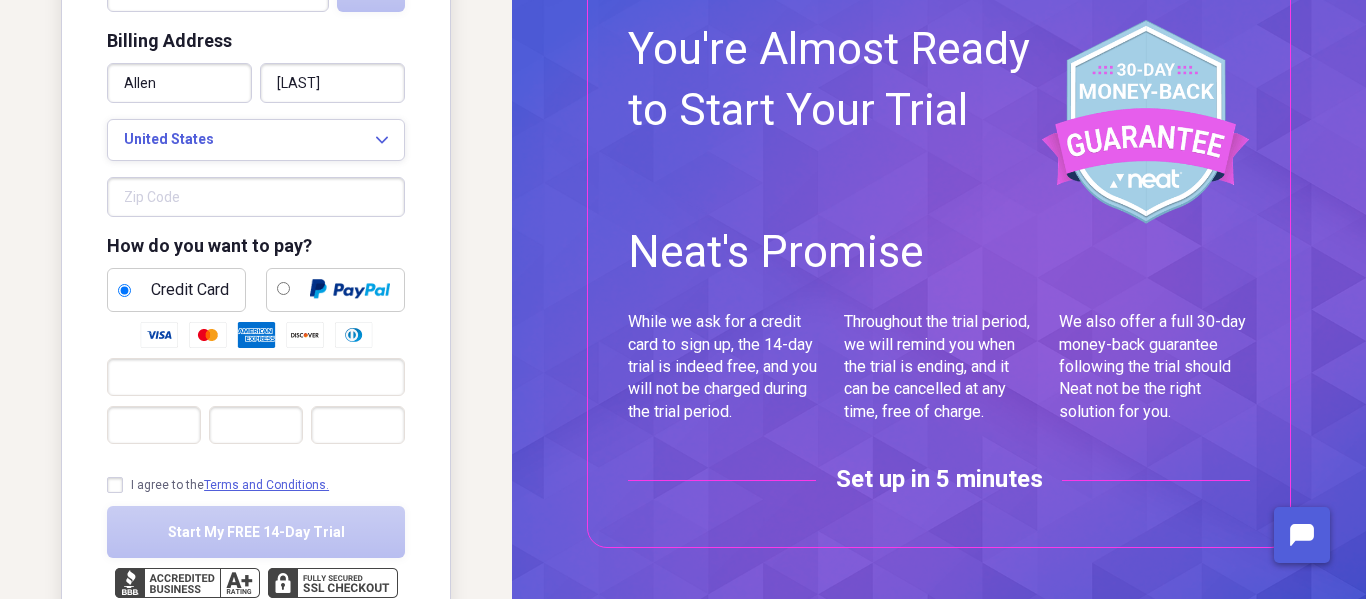 click at bounding box center [256, 197] 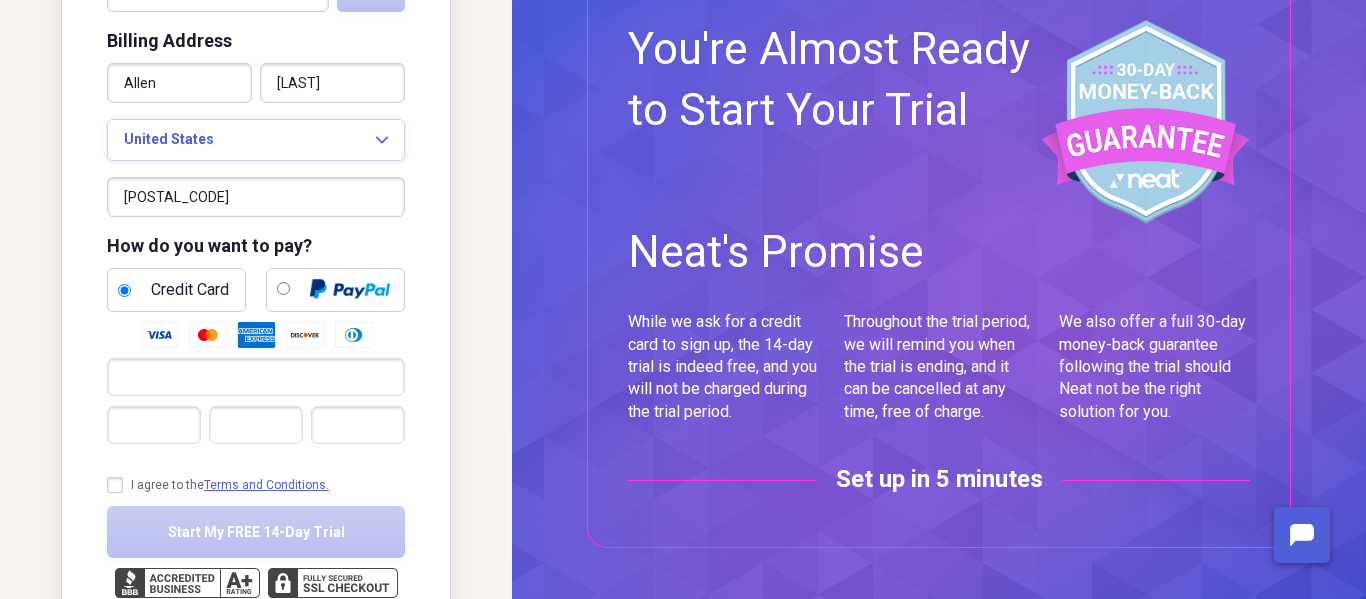 type on "[POSTAL_CODE]" 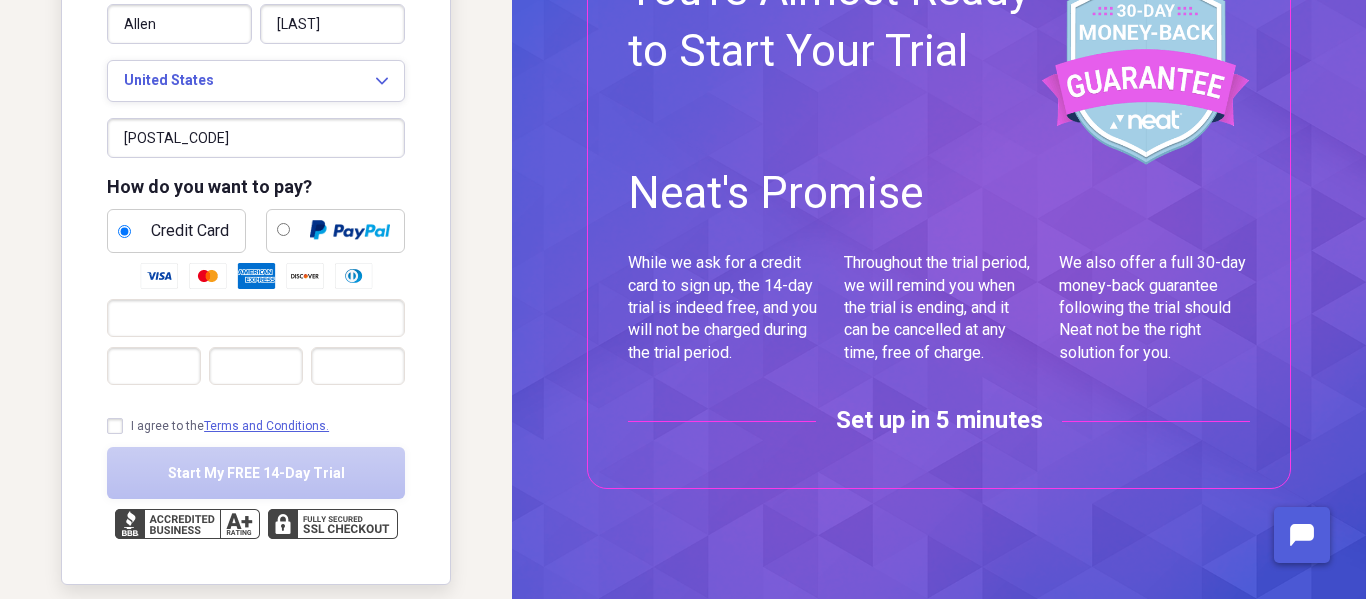 scroll, scrollTop: 234, scrollLeft: 0, axis: vertical 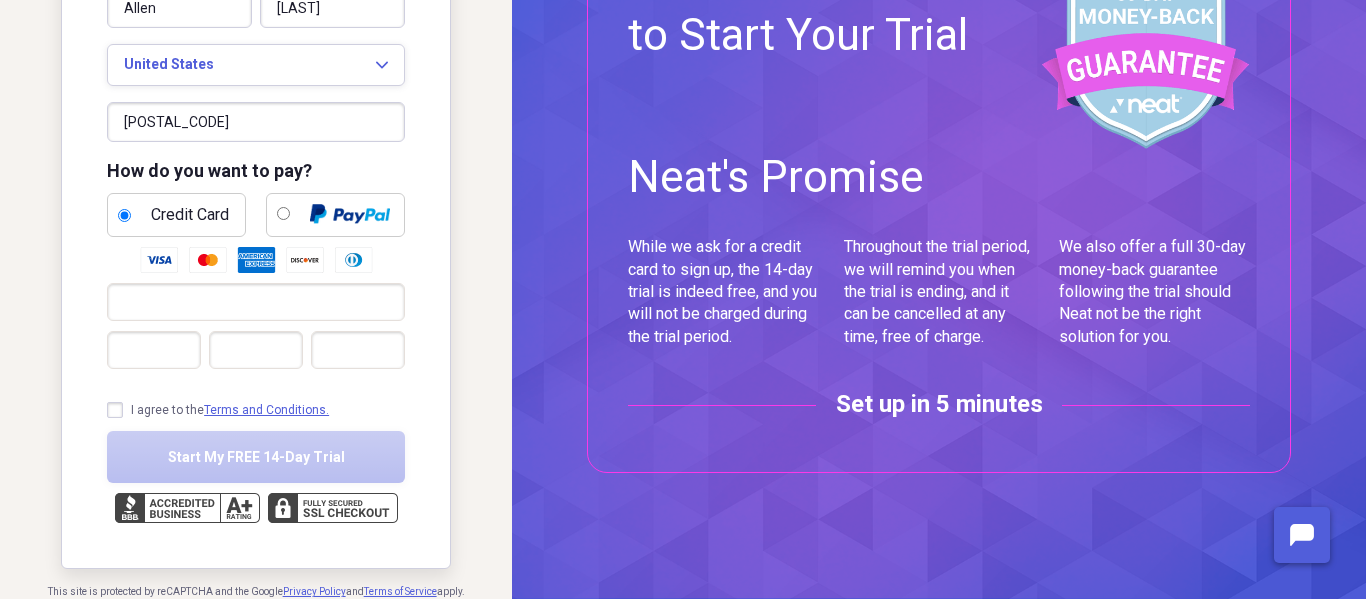 click on "I agree to the  Terms and Conditions." at bounding box center (218, 410) 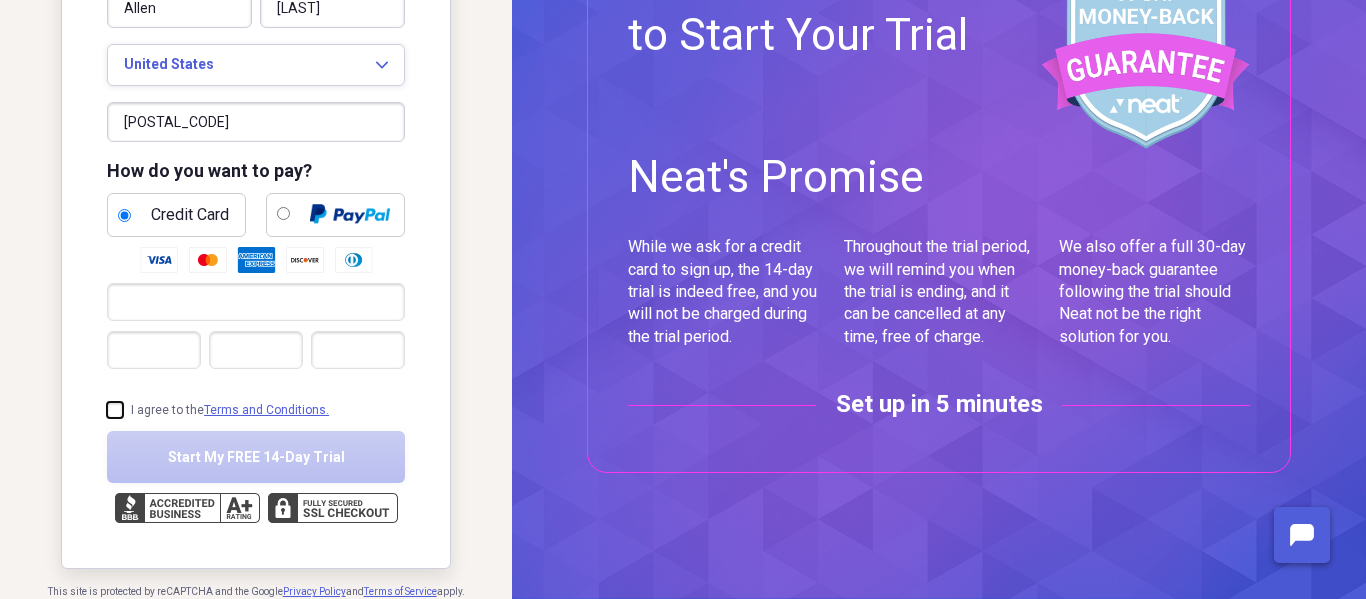 click on "I agree to the  Terms and Conditions." at bounding box center [107, 410] 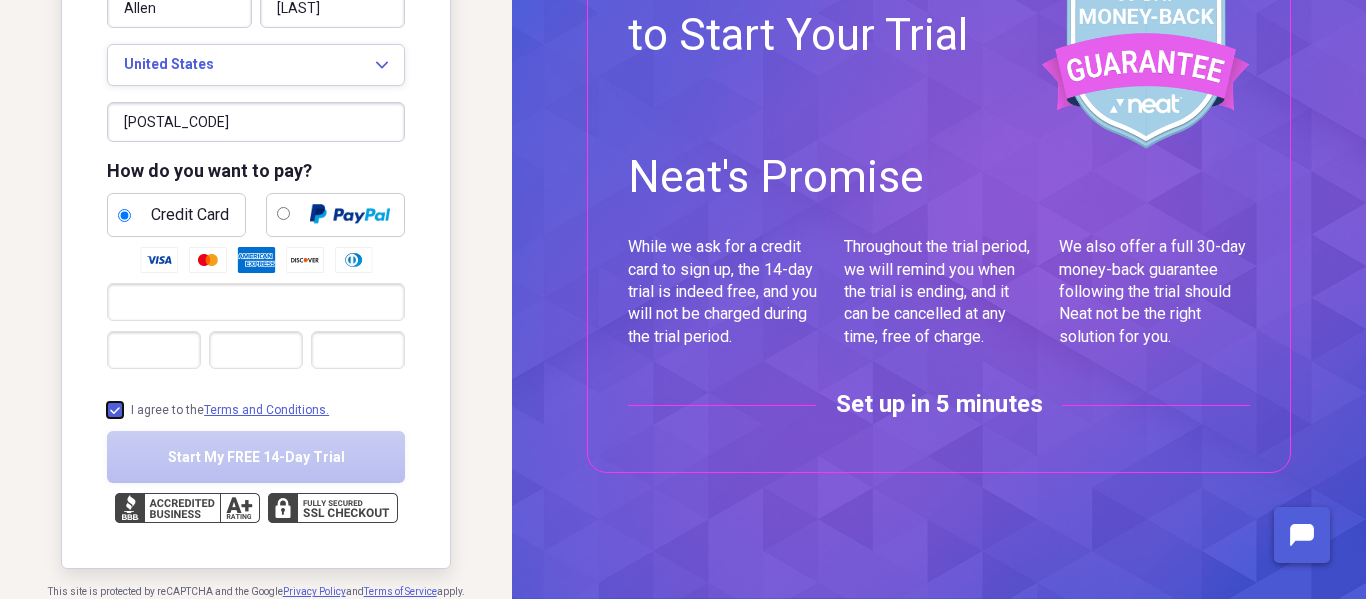 checkbox on "true" 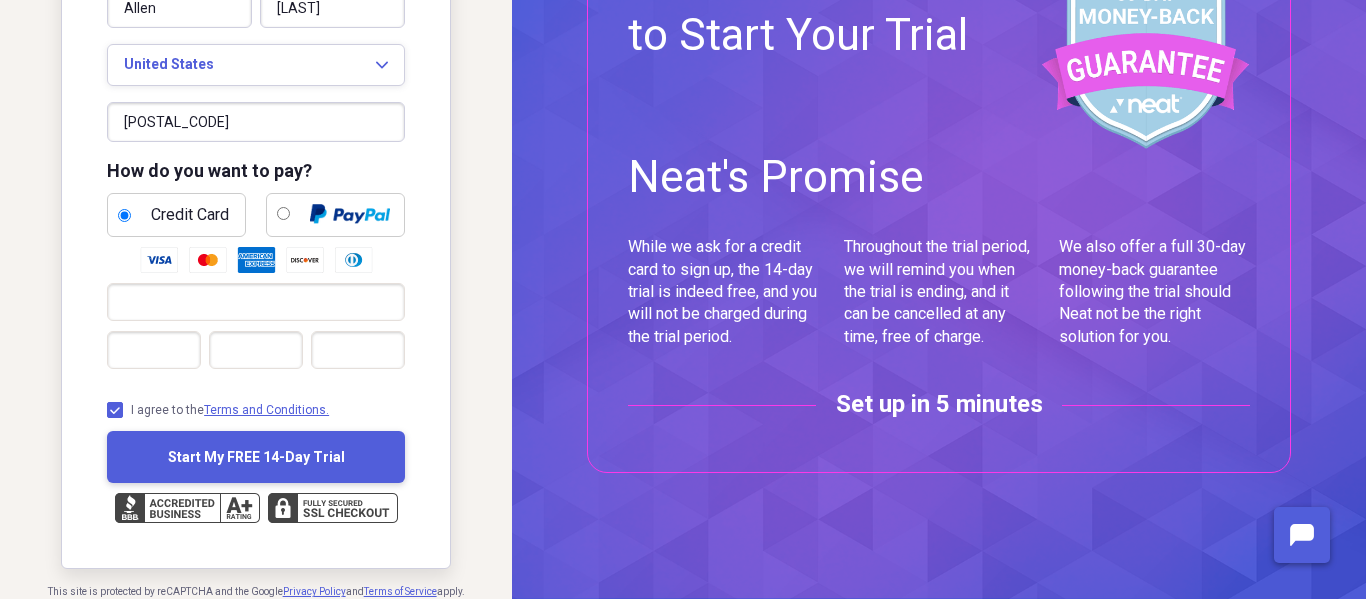 click on "Start My FREE 14-Day Trial" at bounding box center [256, 457] 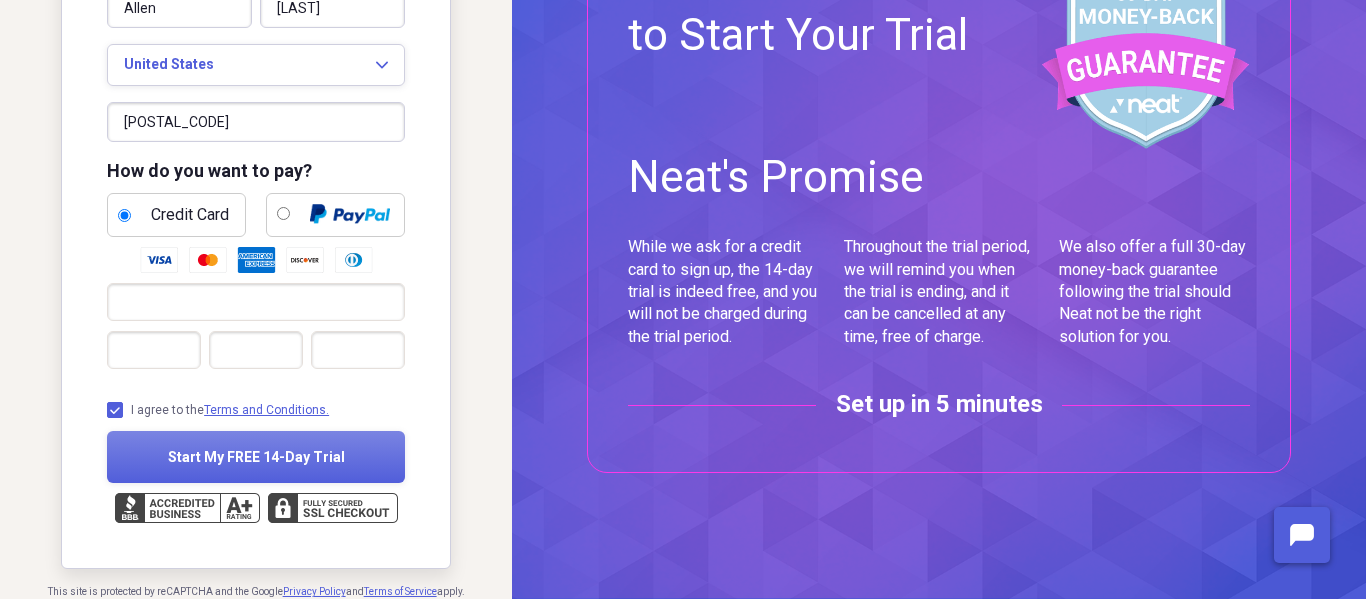 click on "Throughout the trial period, we will remind you when the trial is ending, and it can be cancelled at any time, free of charge." at bounding box center (939, 278) 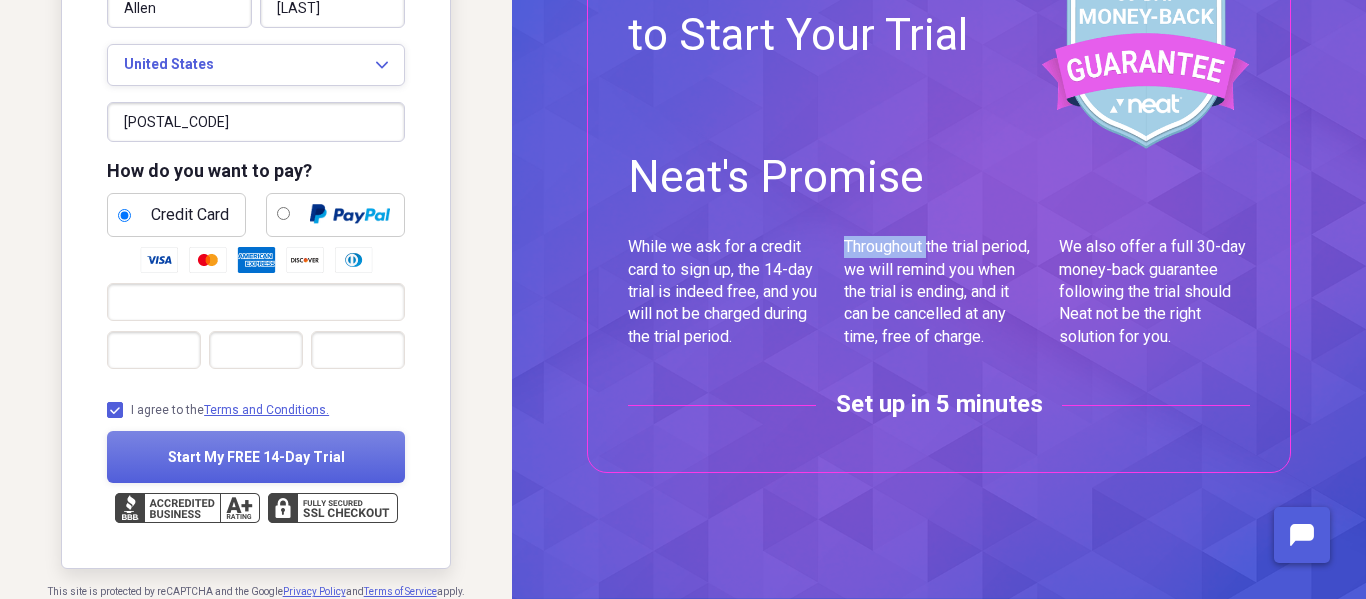 click on "Throughout the trial period, we will remind you when the trial is ending, and it can be cancelled at any time, free of charge." at bounding box center [939, 278] 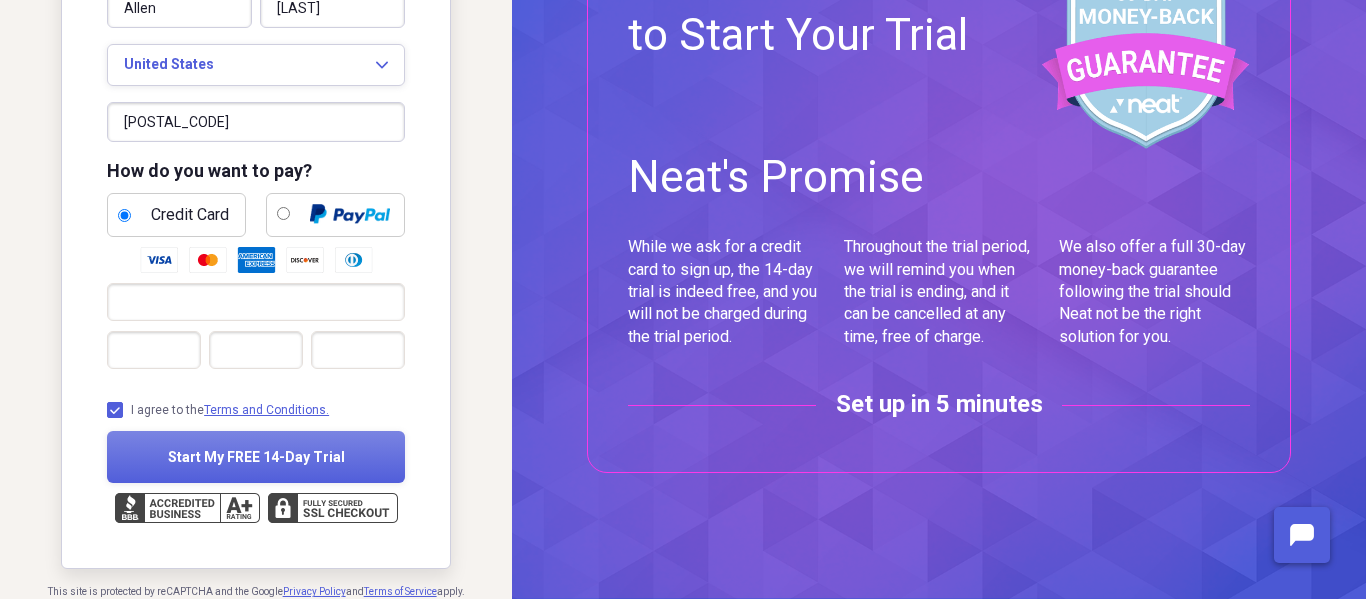 click on "Neat Yearly :   $ 200   (Billed  yearly after free trial ) Apply Billing Address [FIRST] [LAST] [COUNTRY] [POSTAL_CODE] How do you want to pay? Credit Card I agree to the  Terms and Conditions. Start My FREE 14-Day Trial This site is protected by reCAPTCHA and the Google  Privacy Policy  and  Terms of Service  apply." at bounding box center (256, 182) 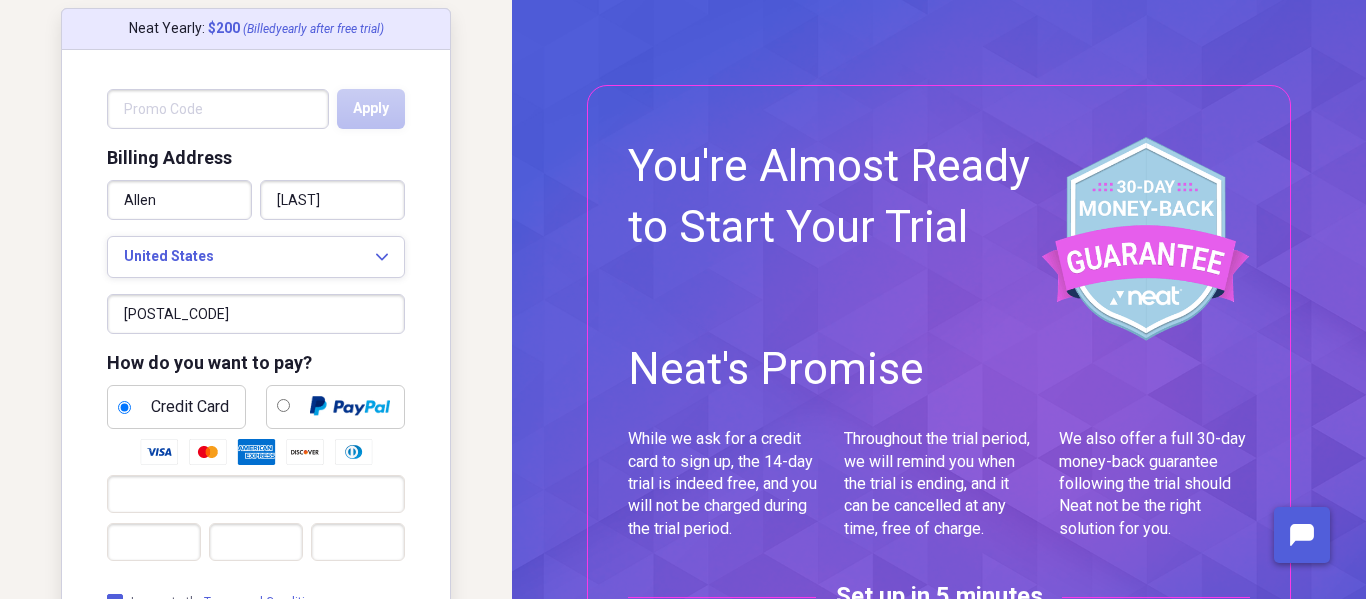 scroll, scrollTop: 0, scrollLeft: 0, axis: both 